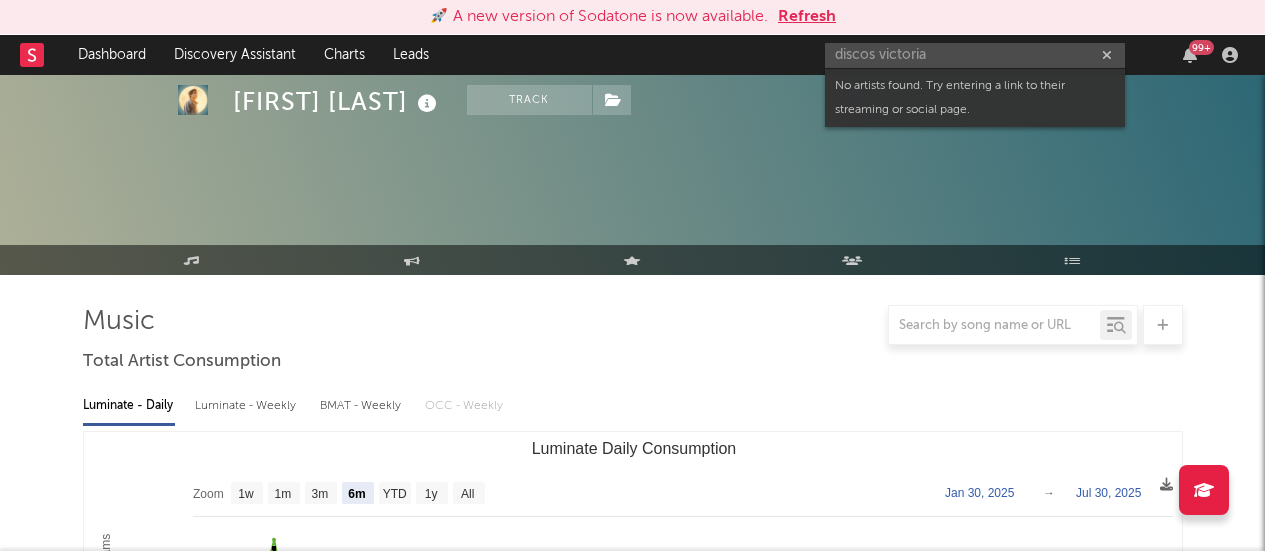 select on "6m" 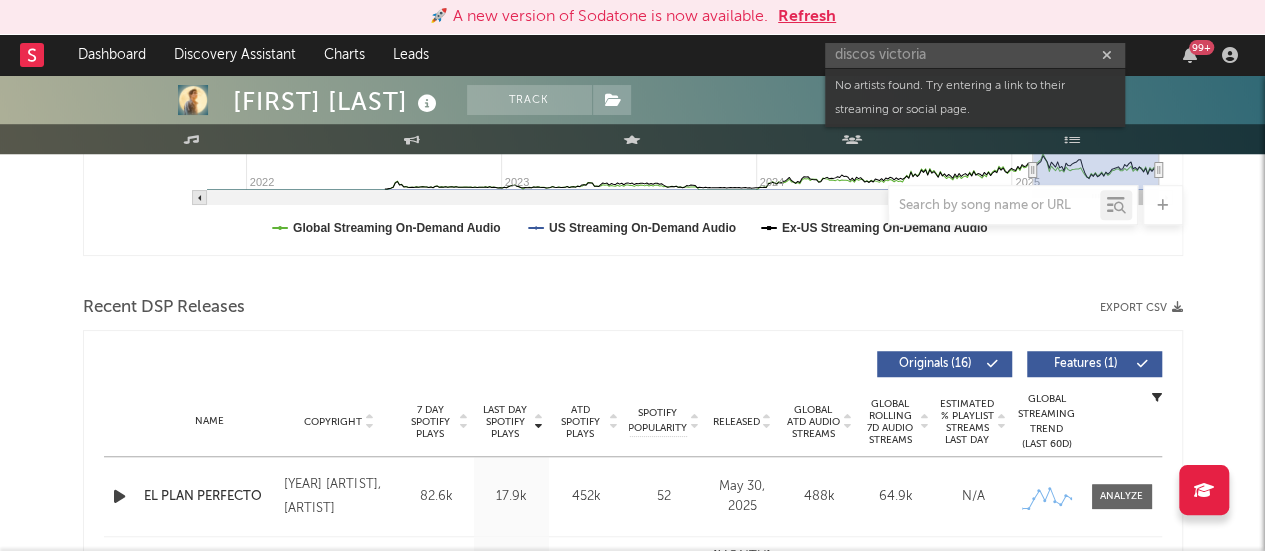click on "Dashboard Discovery Assistant Charts Leads discos victoria 99 +" at bounding box center (632, 55) 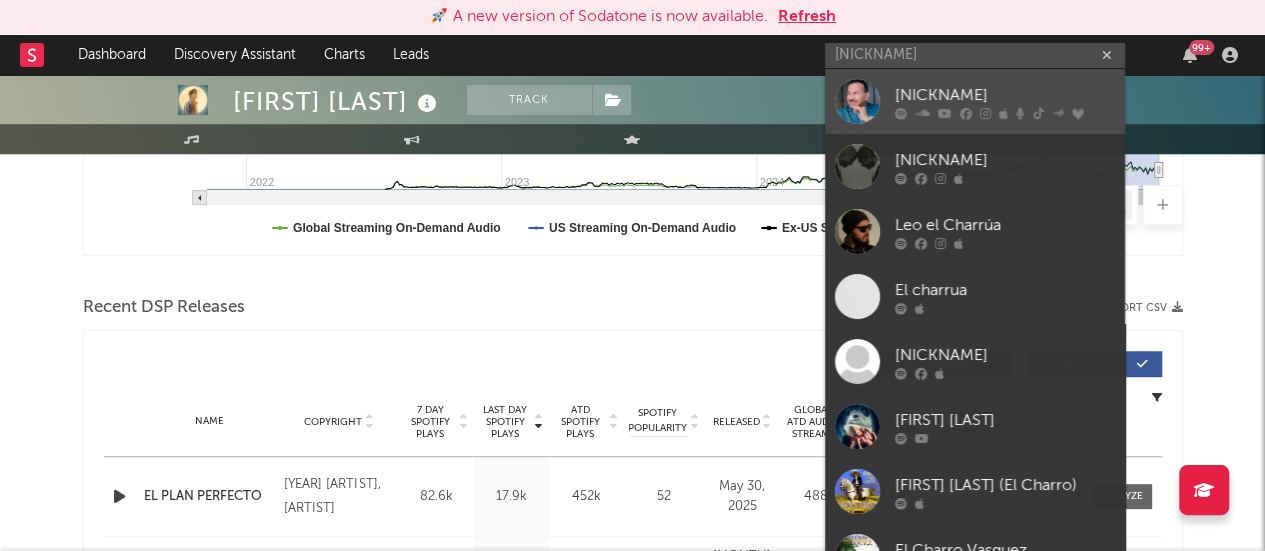 type on "[NICKNAME]" 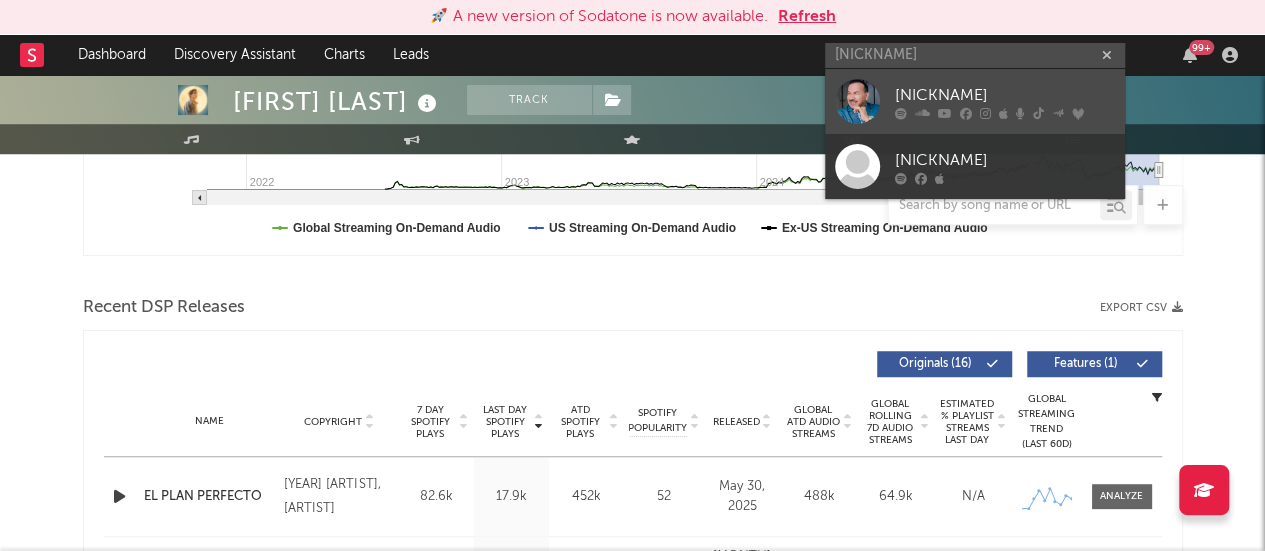 click at bounding box center [857, 101] 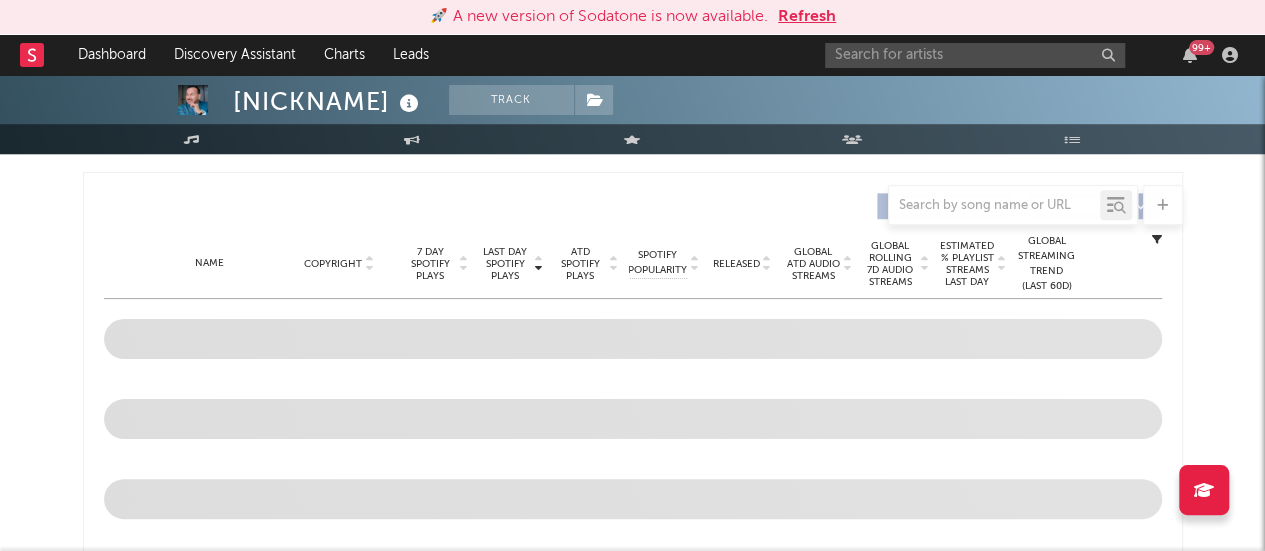scroll, scrollTop: 0, scrollLeft: 0, axis: both 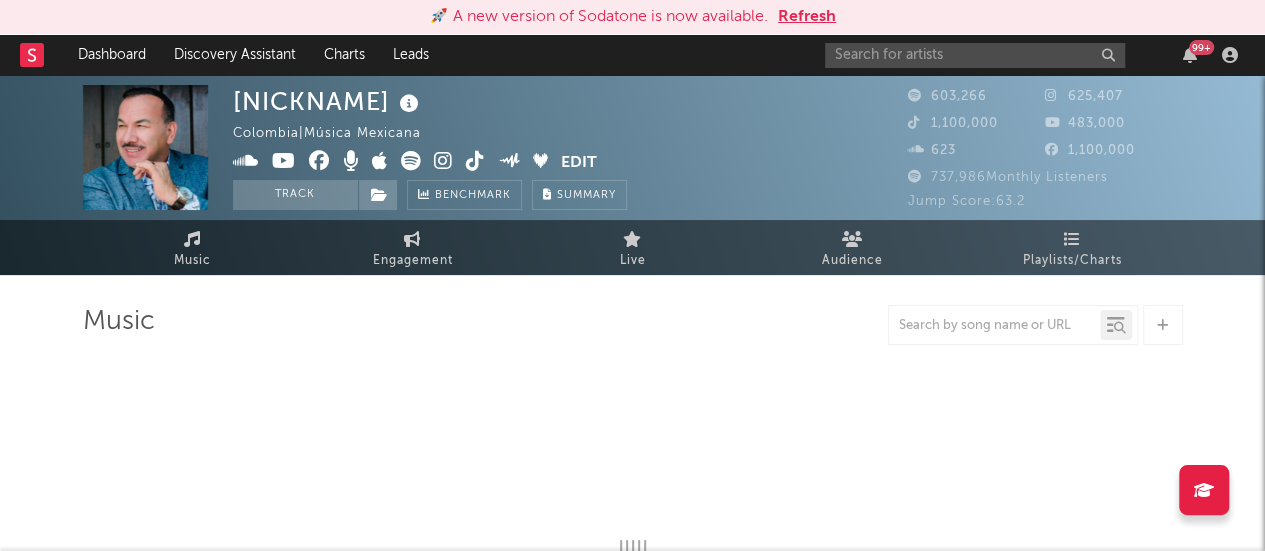 select on "6m" 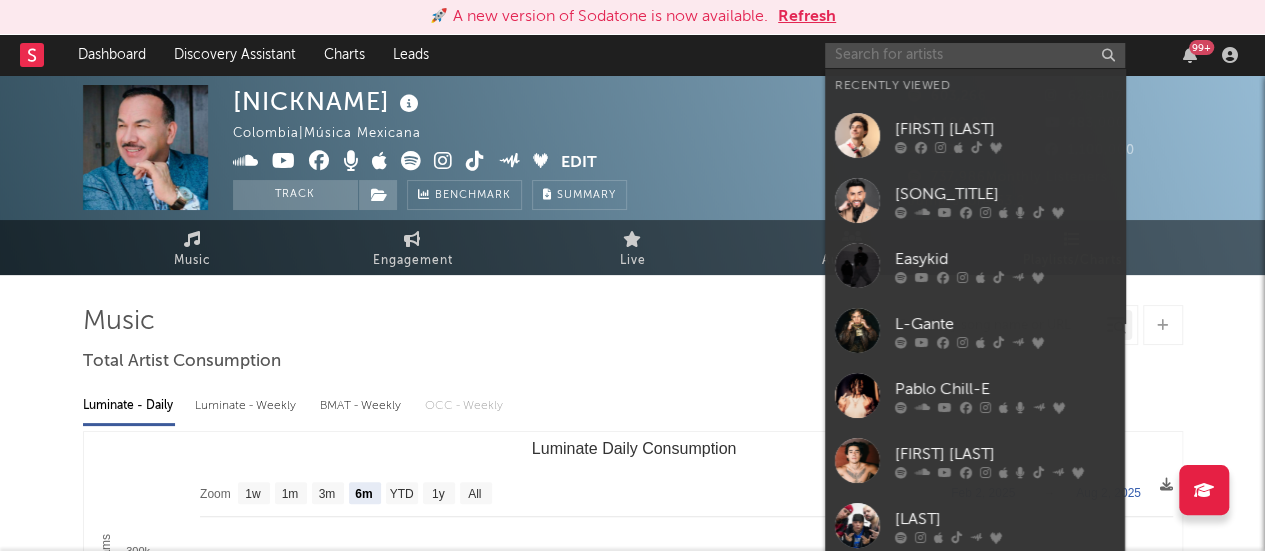 click at bounding box center [975, 55] 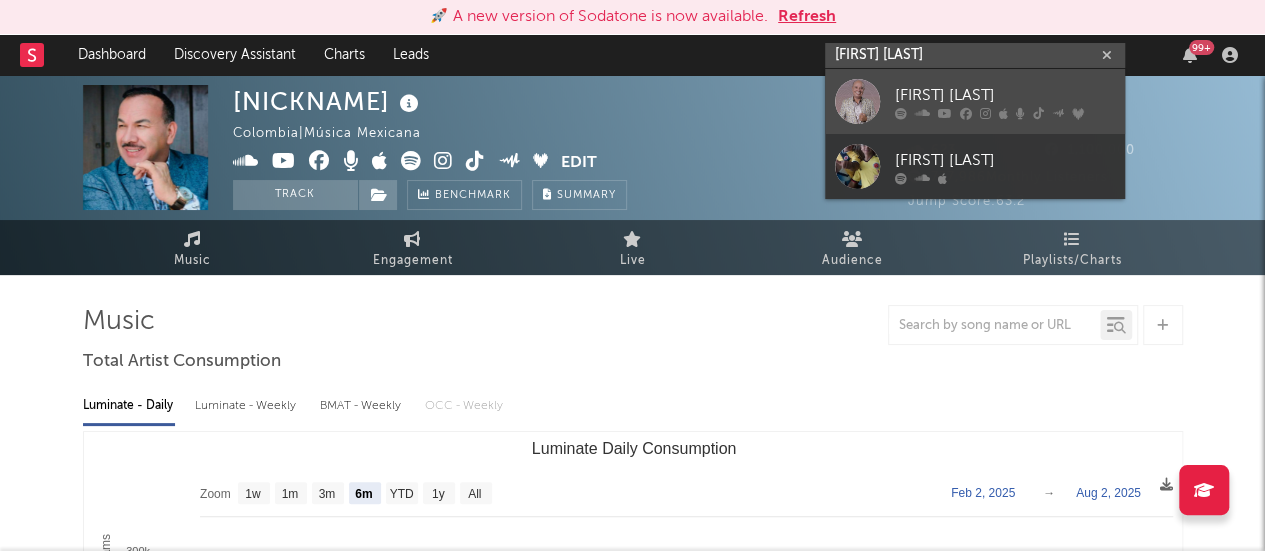 type on "[FIRST] [LAST]" 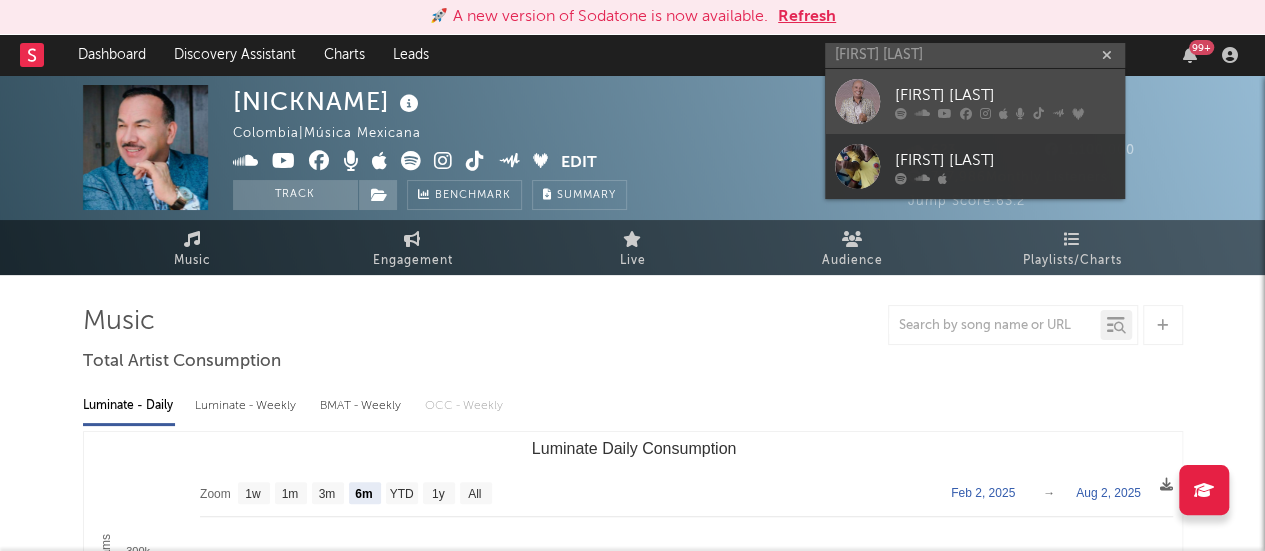 click at bounding box center (857, 101) 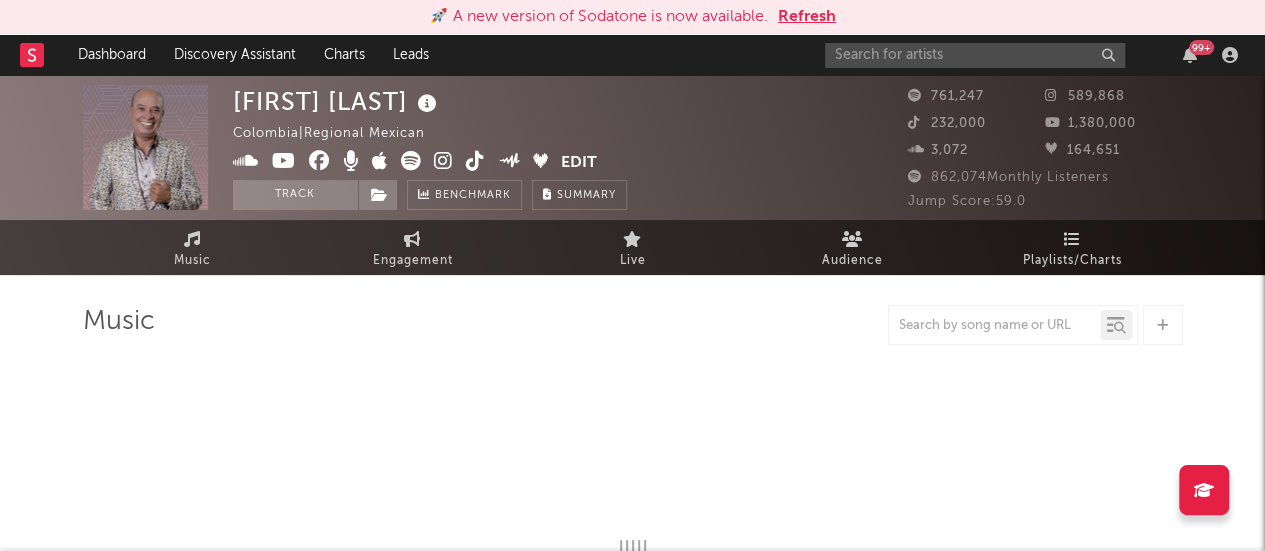 select on "6m" 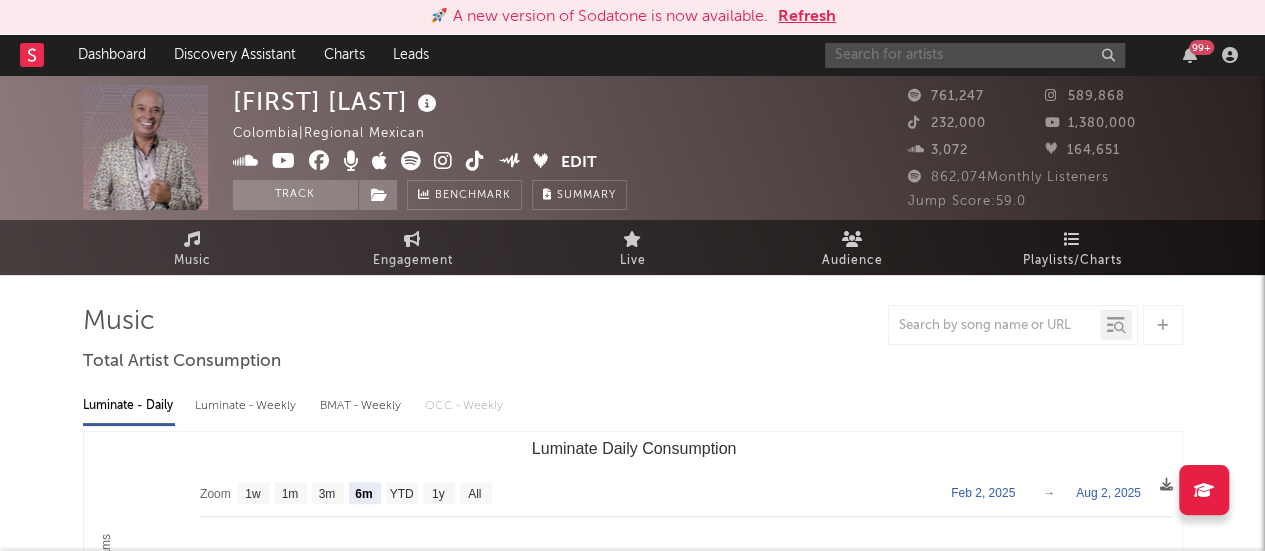 click at bounding box center (975, 55) 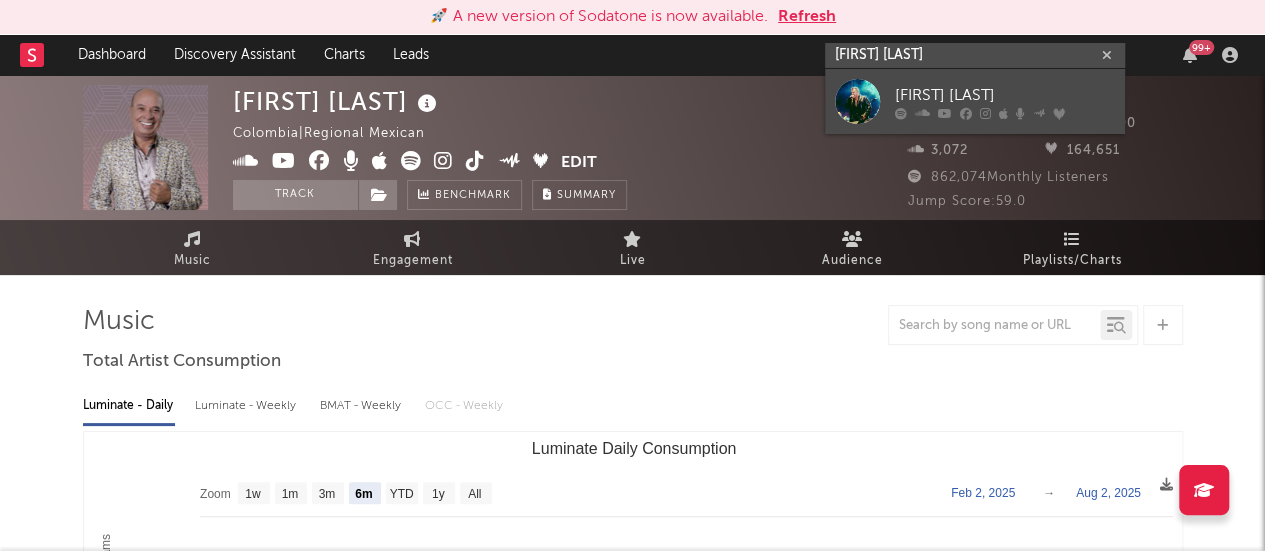 type on "[FIRST] [LAST]" 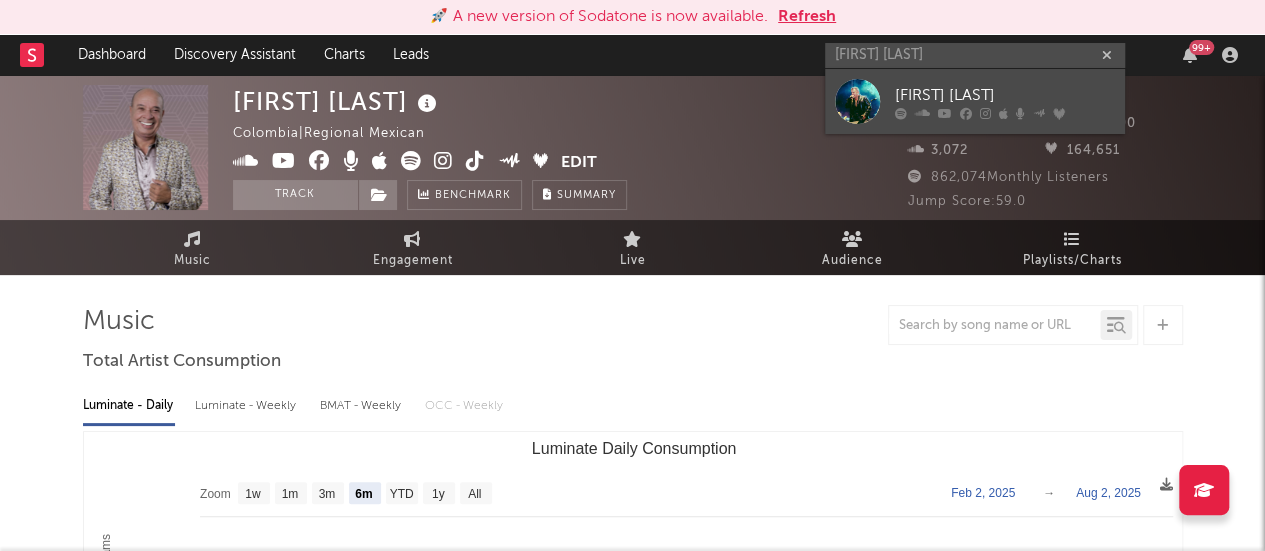 click at bounding box center [857, 101] 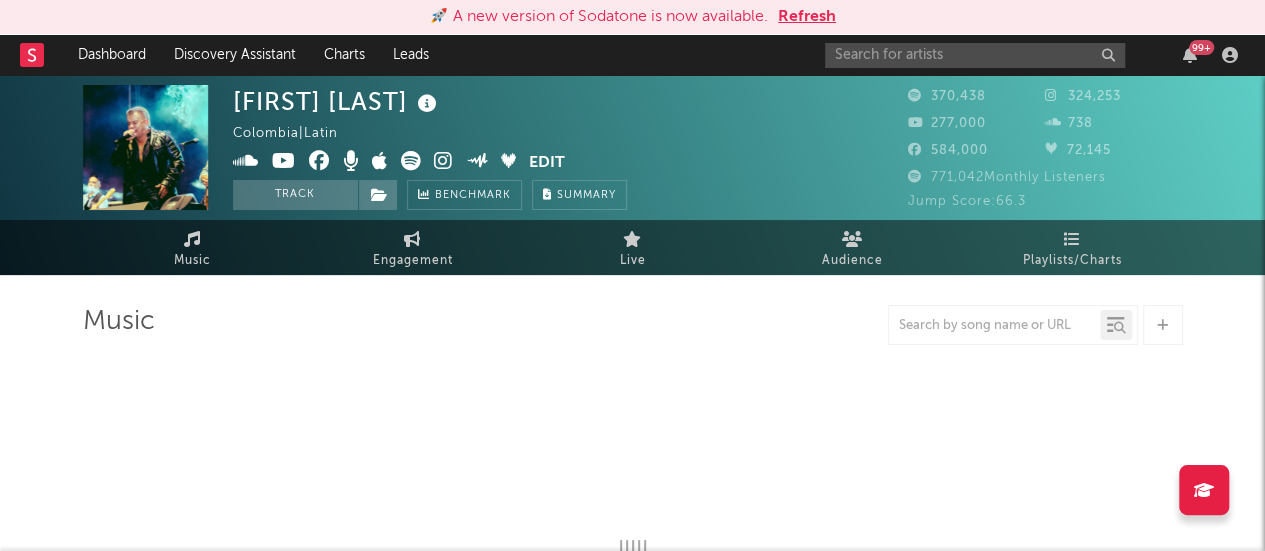 select on "6m" 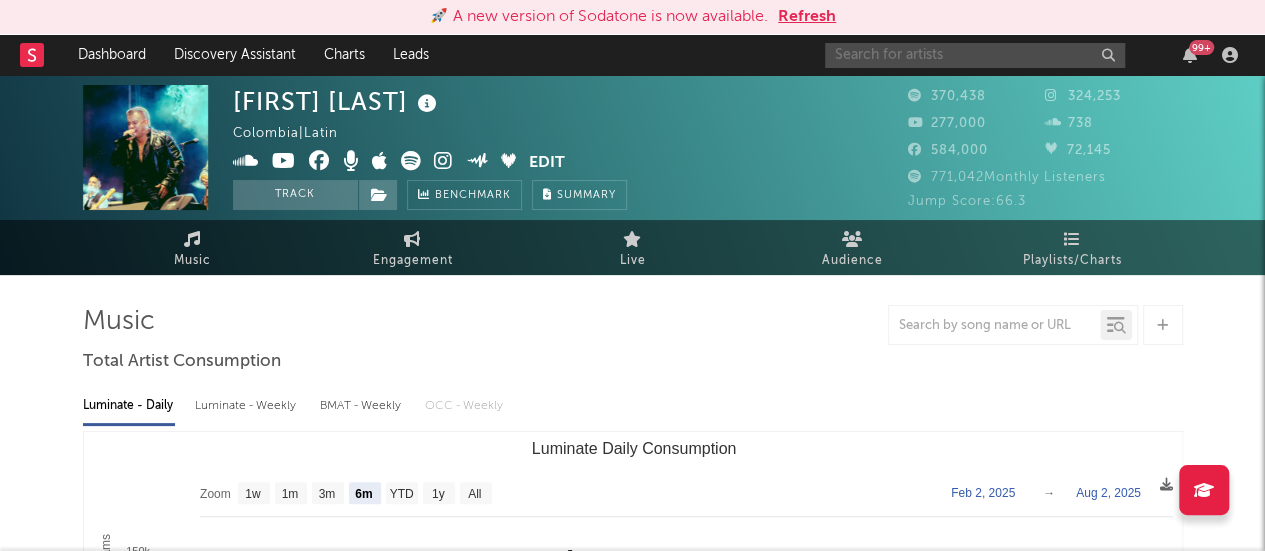 click at bounding box center (975, 55) 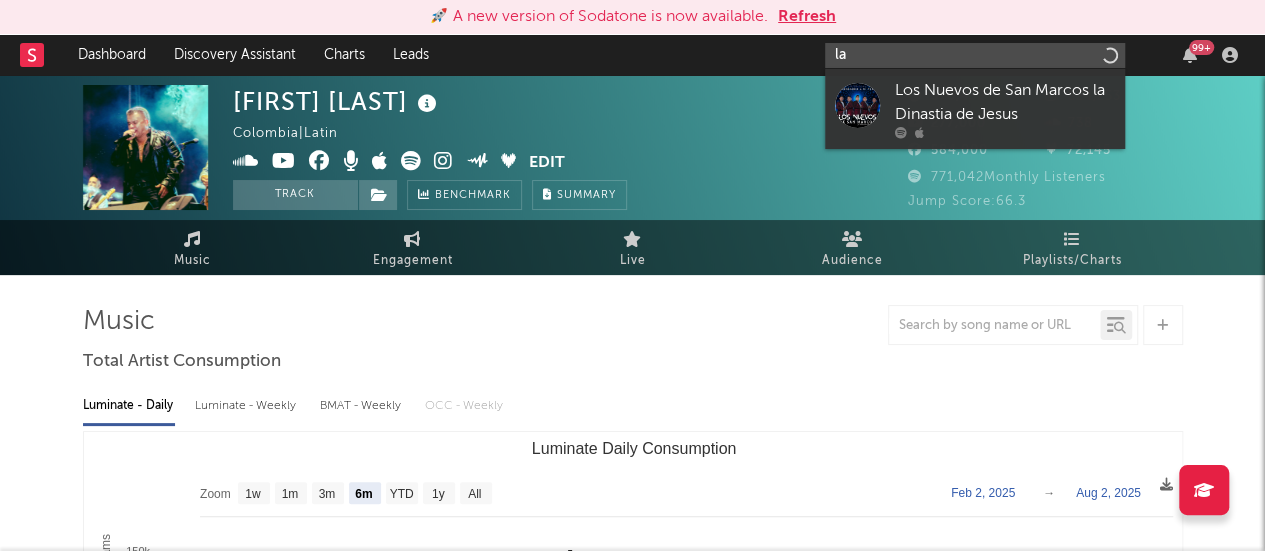 type on "l" 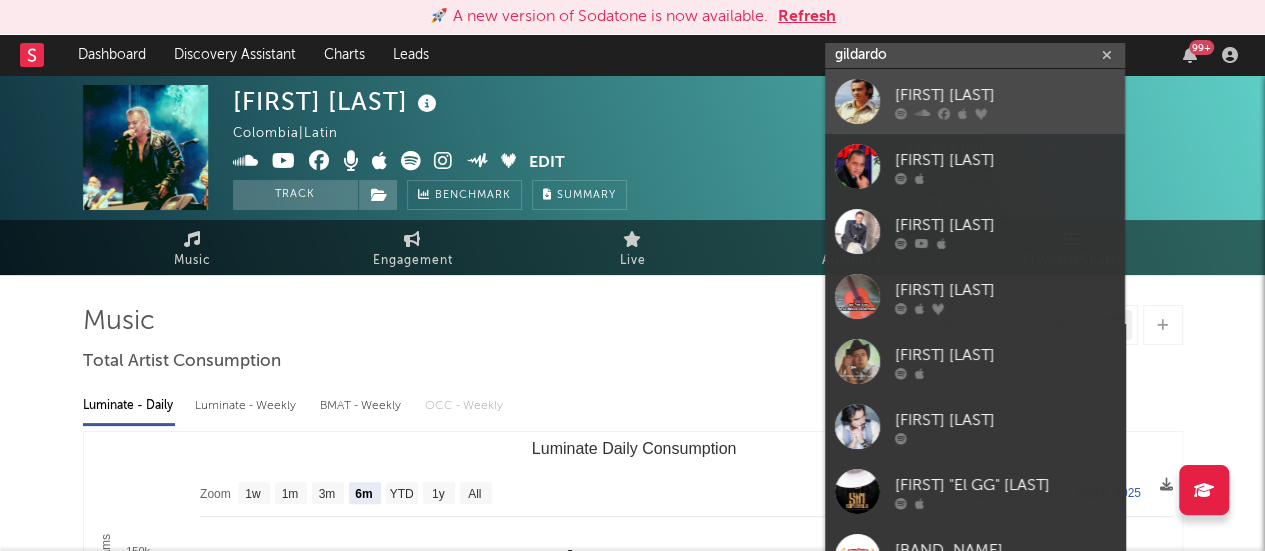 type on "gildardo" 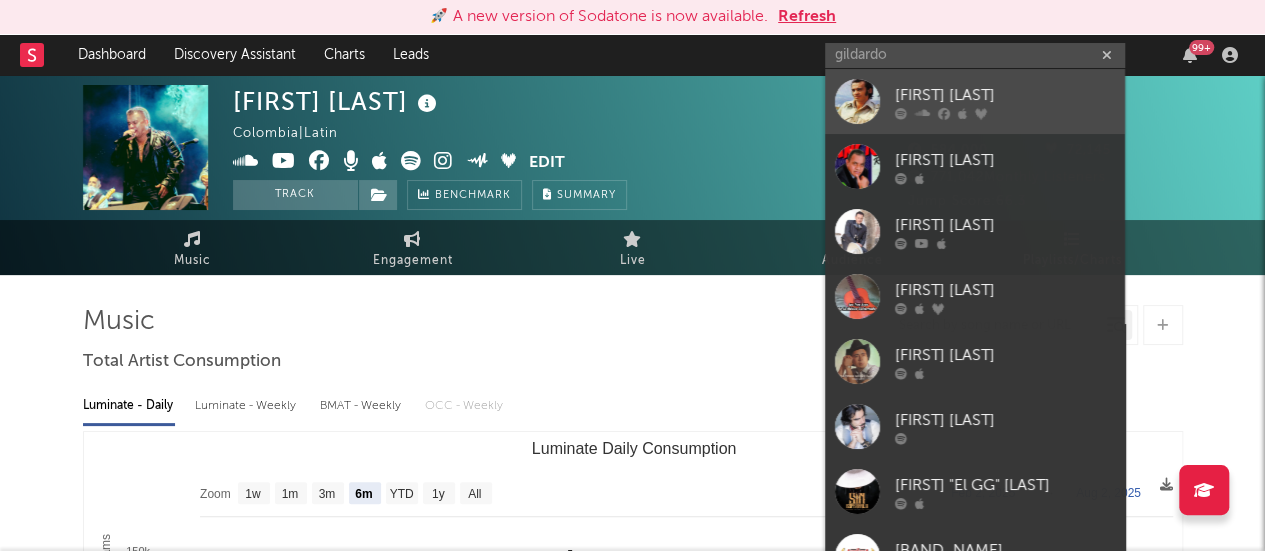 click on "[FIRST] [LAST]" at bounding box center [975, 101] 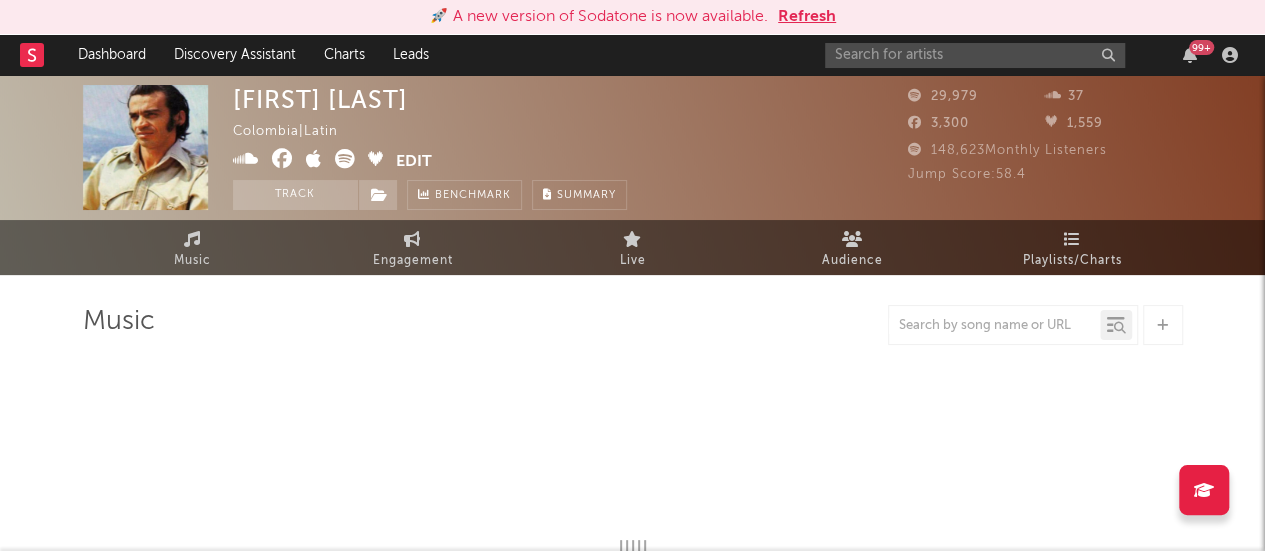 select on "6m" 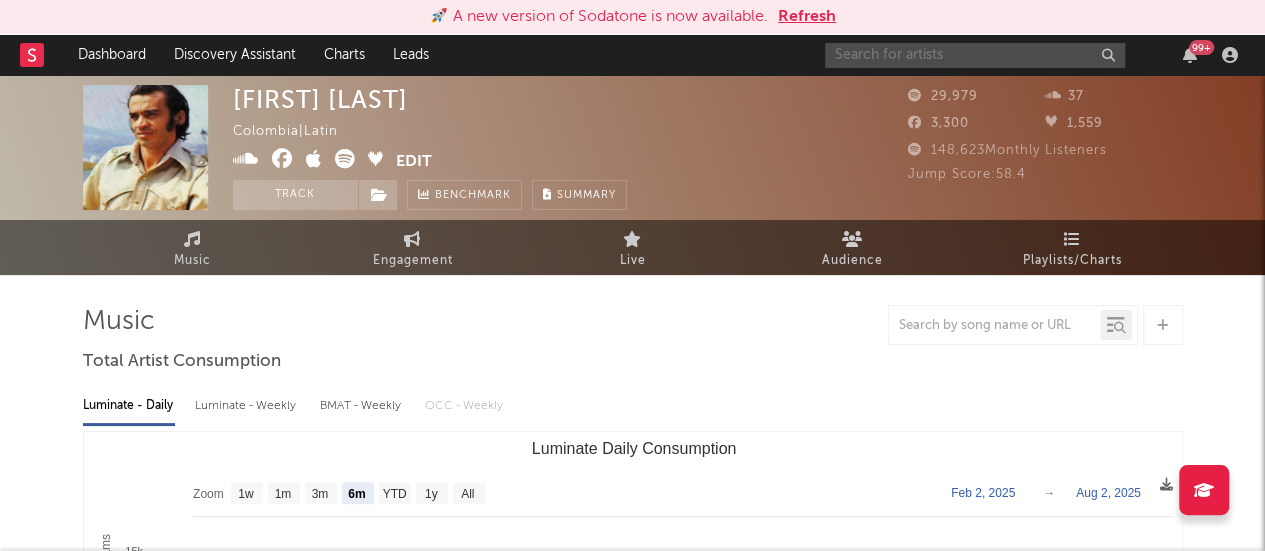click at bounding box center (975, 55) 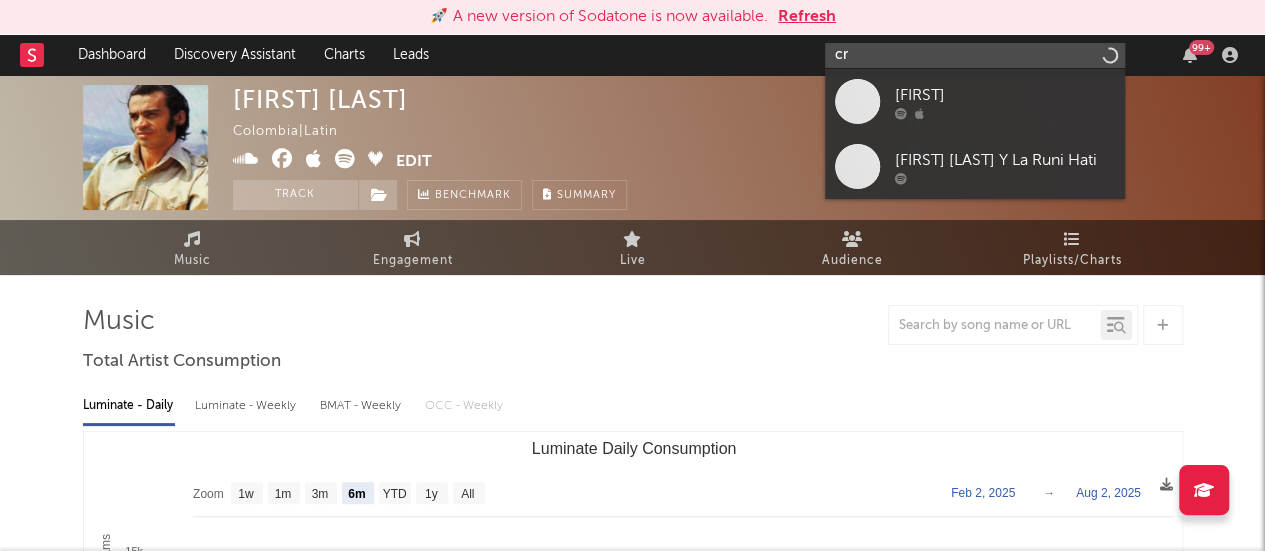 type on "c" 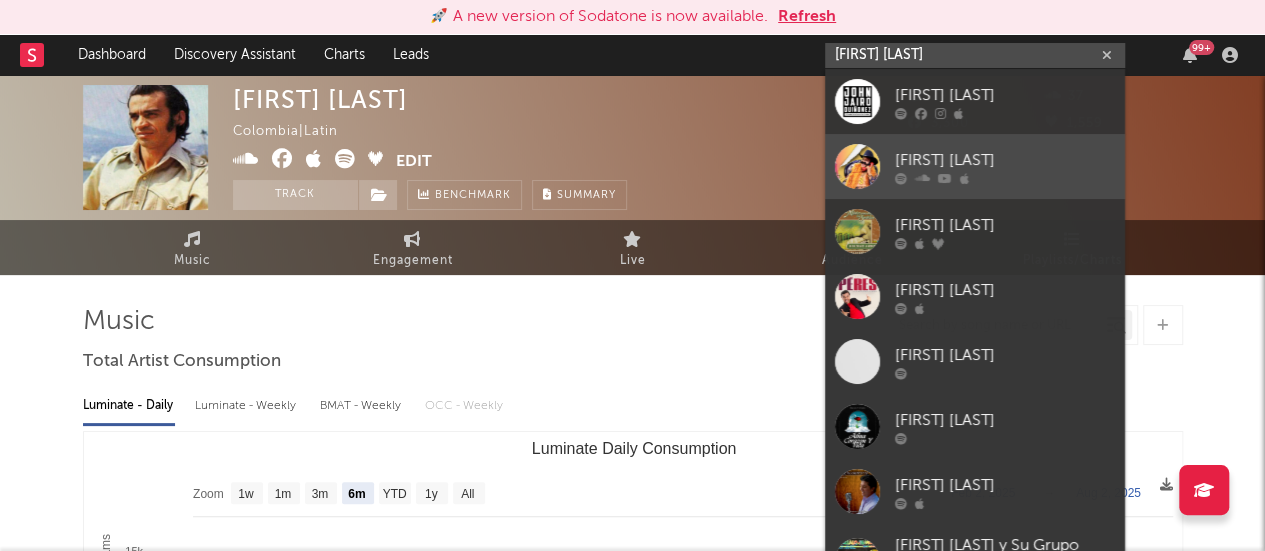 type on "[FIRST] [LAST]" 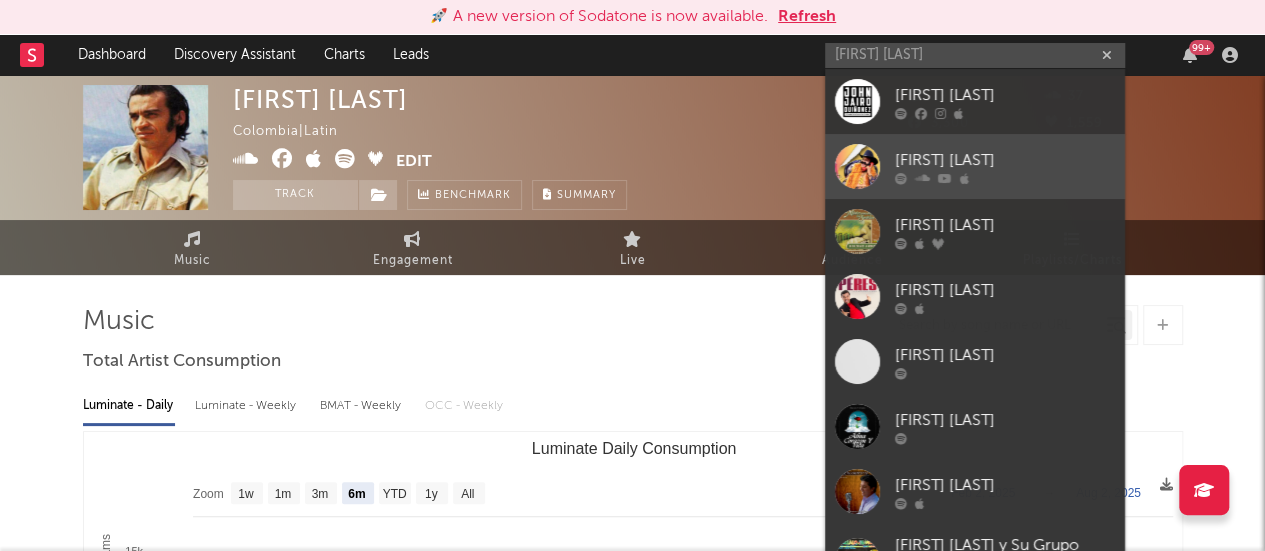 click at bounding box center (857, 166) 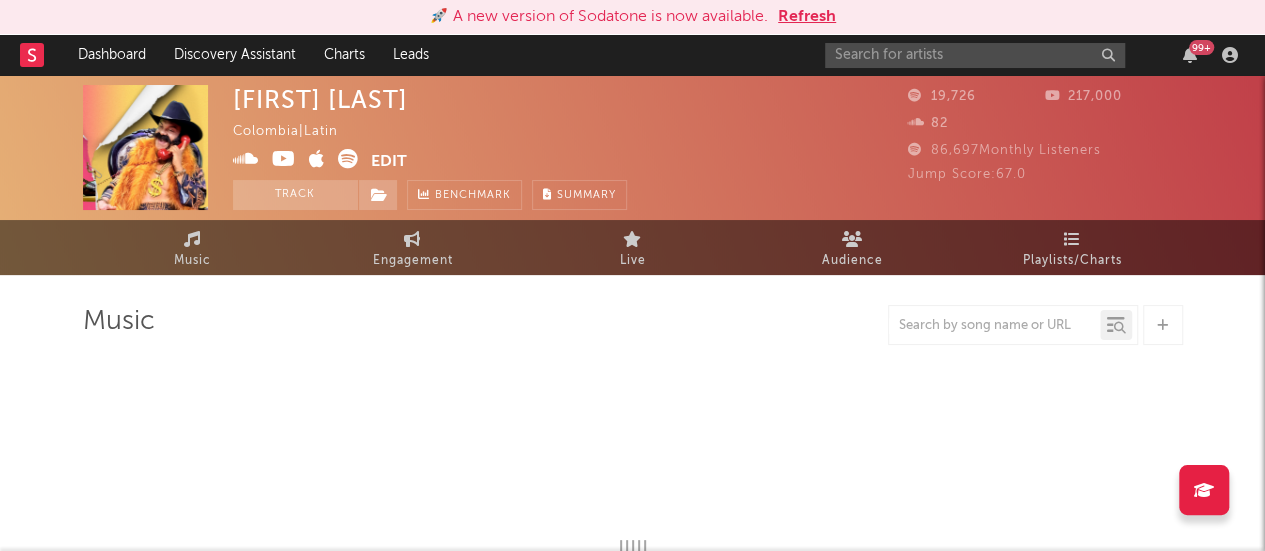 select on "6m" 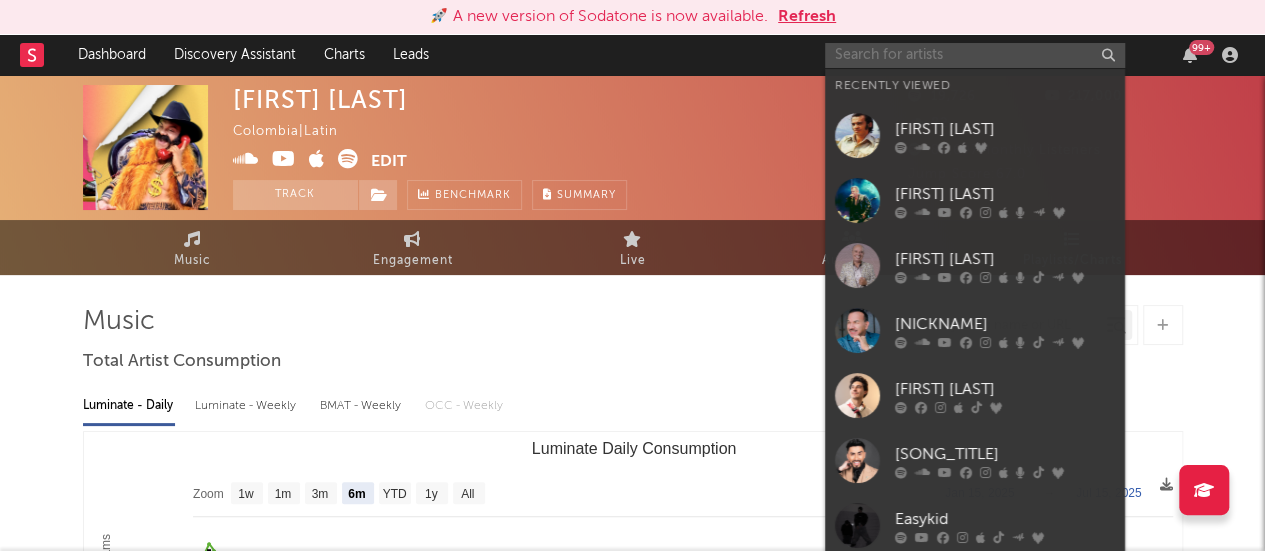 click at bounding box center [975, 55] 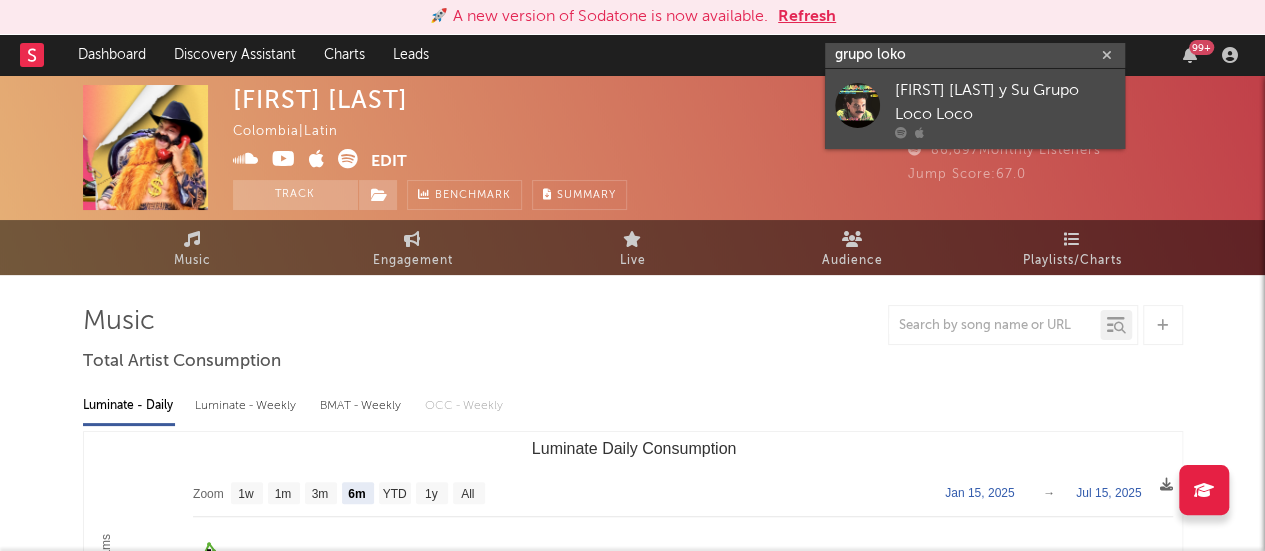 type on "grupo loko" 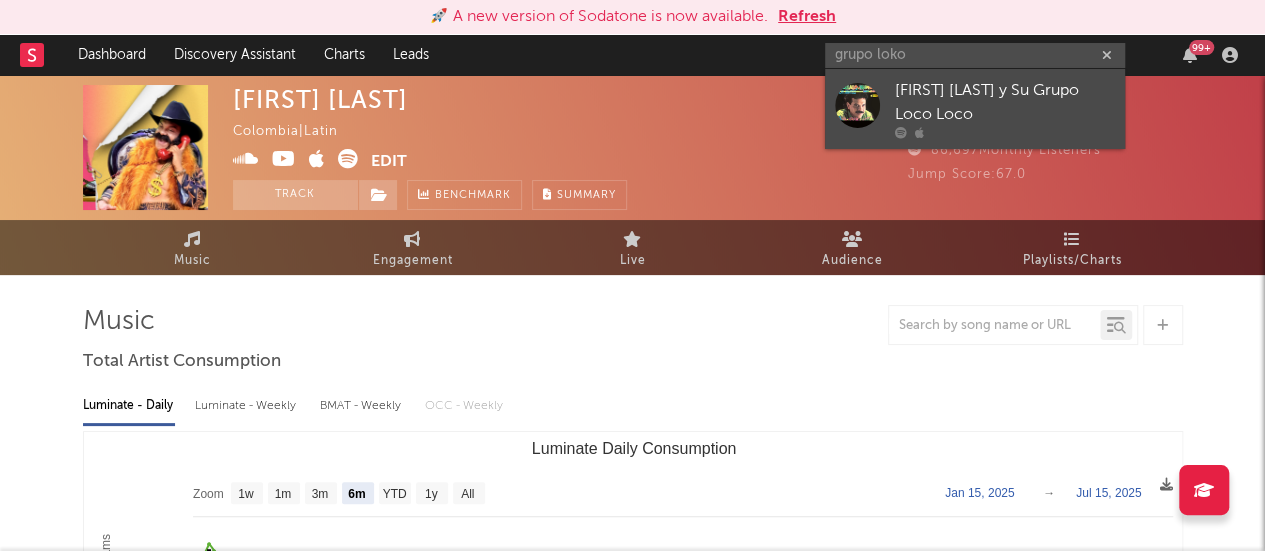 click at bounding box center [857, 110] 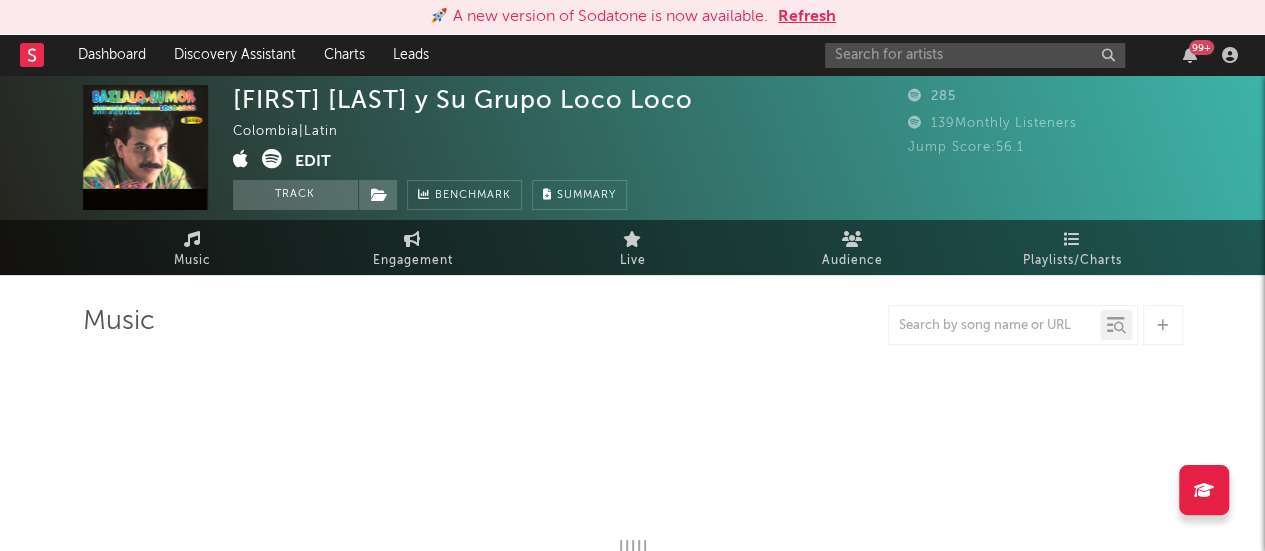 select on "1w" 